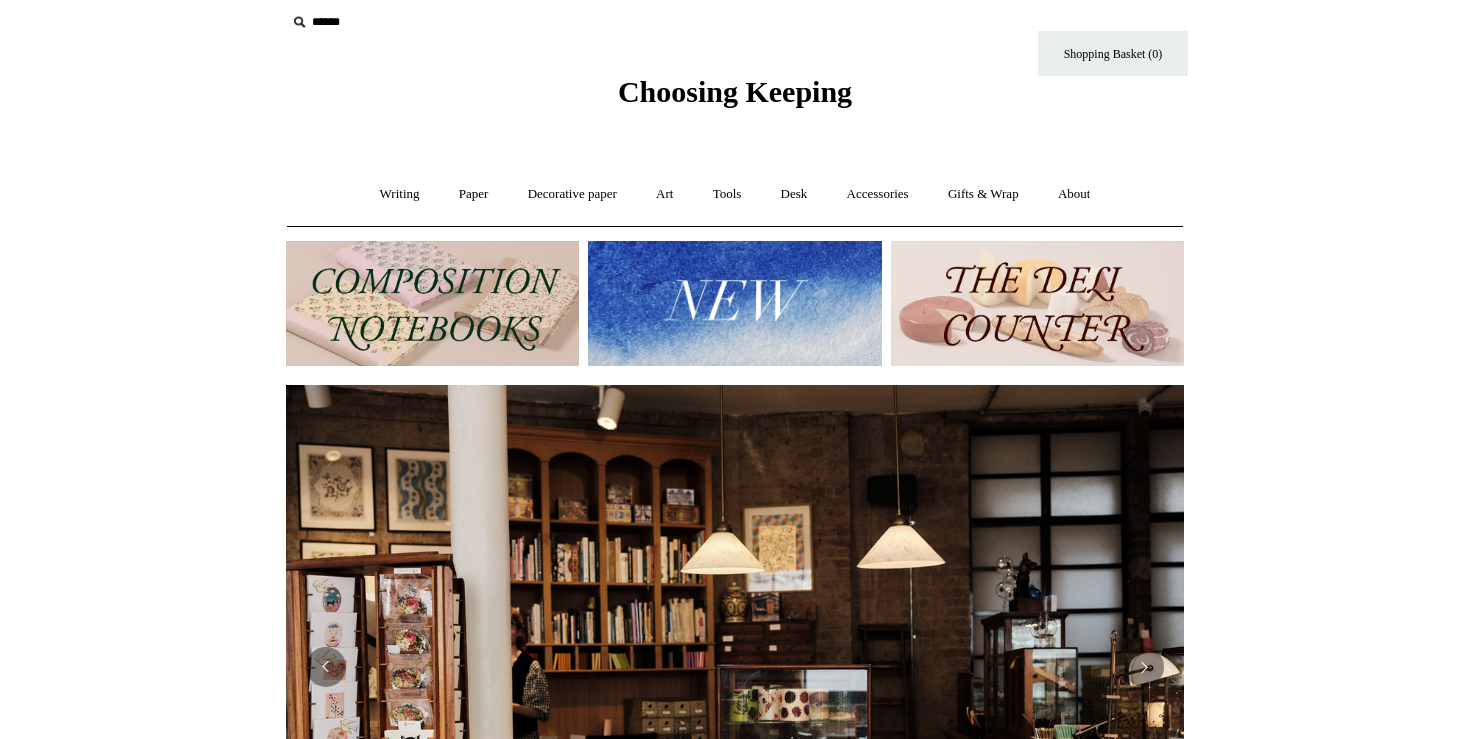 scroll, scrollTop: 14, scrollLeft: 0, axis: vertical 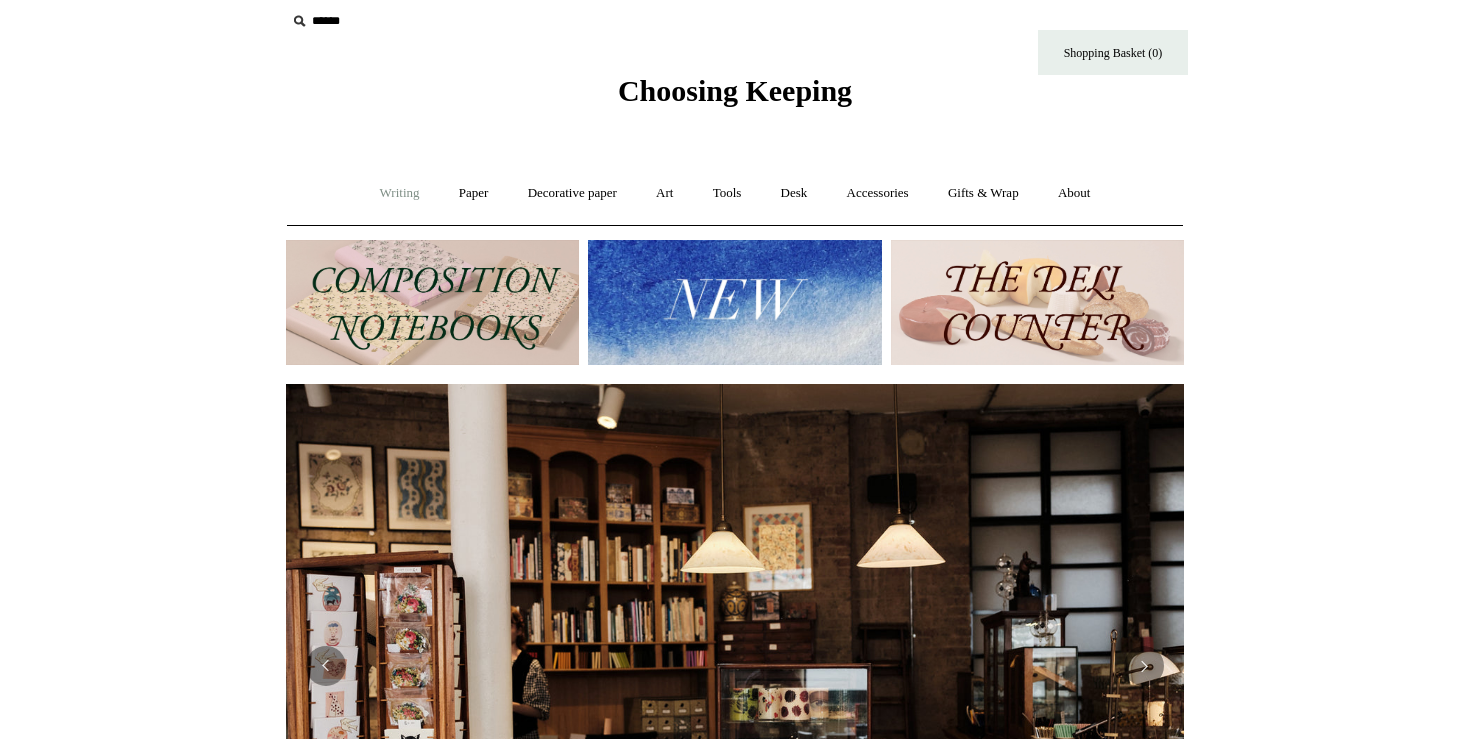 click on "Writing +" at bounding box center [400, 193] 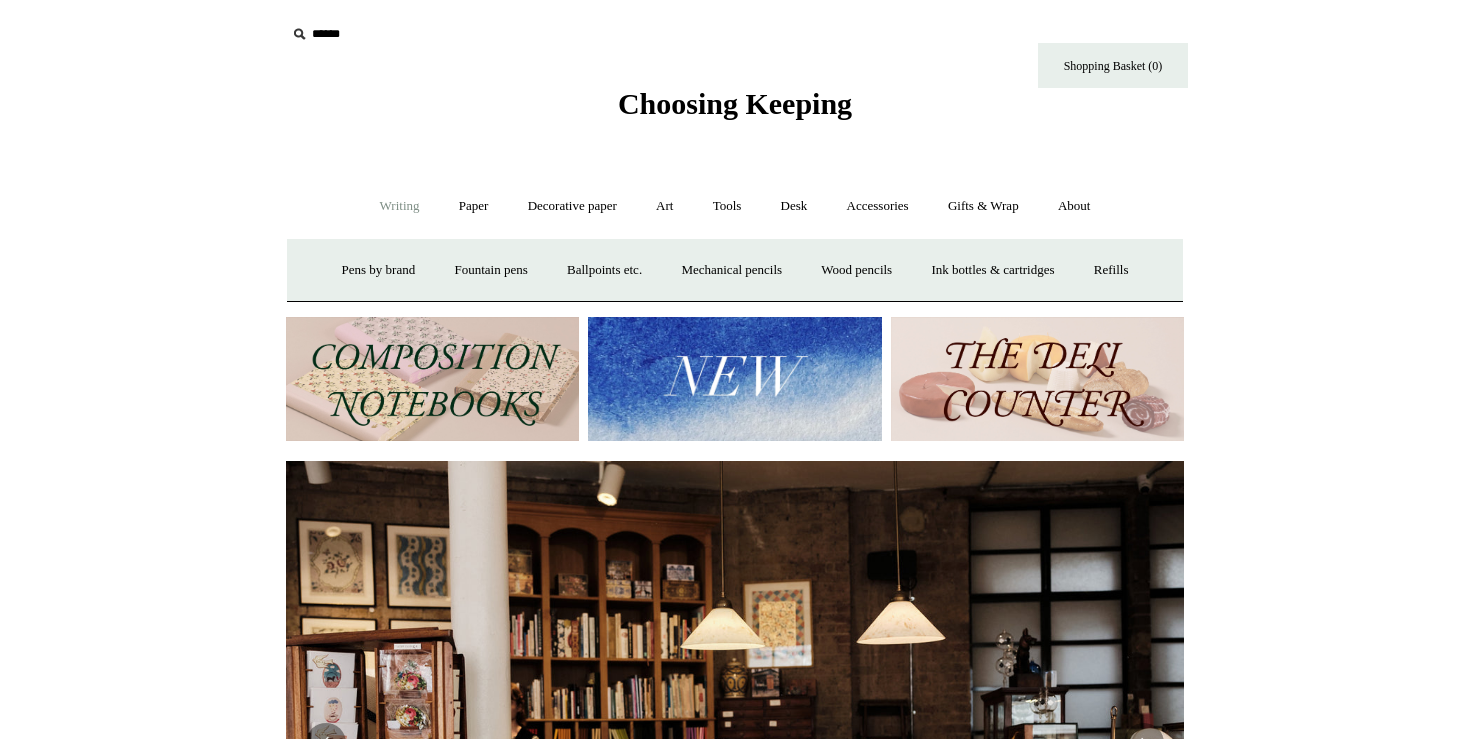 scroll, scrollTop: 0, scrollLeft: 0, axis: both 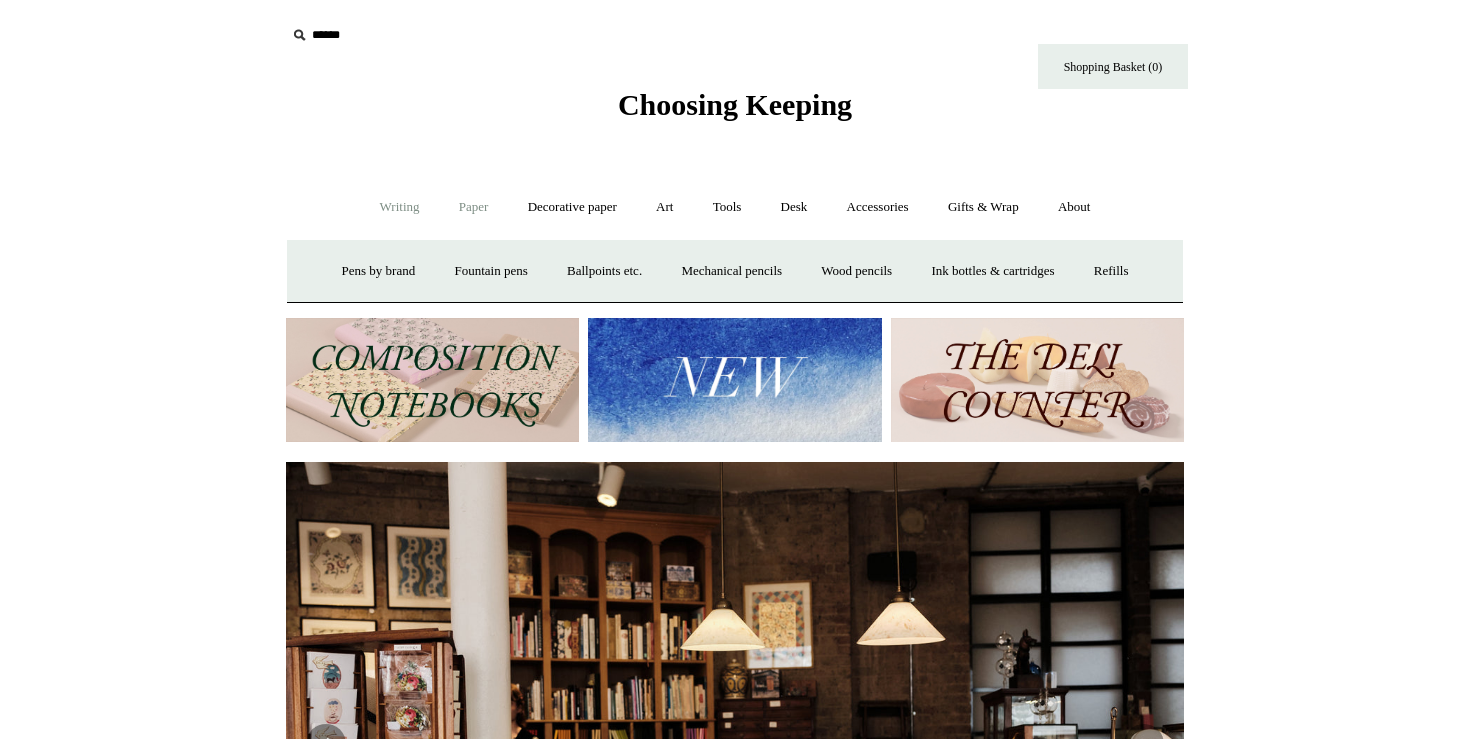 click on "Paper +" at bounding box center (474, 207) 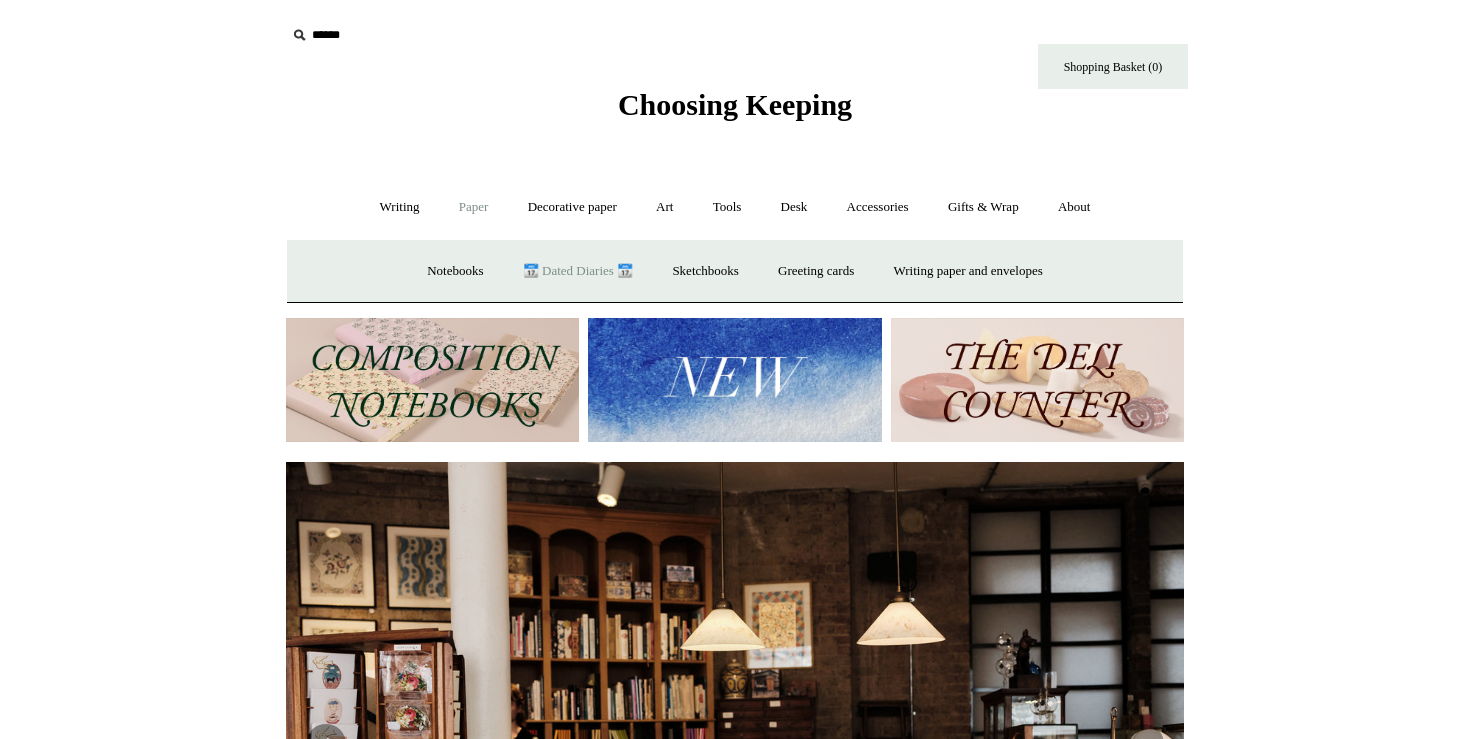 click on "📆 Dated Diaries 📆" at bounding box center (578, 271) 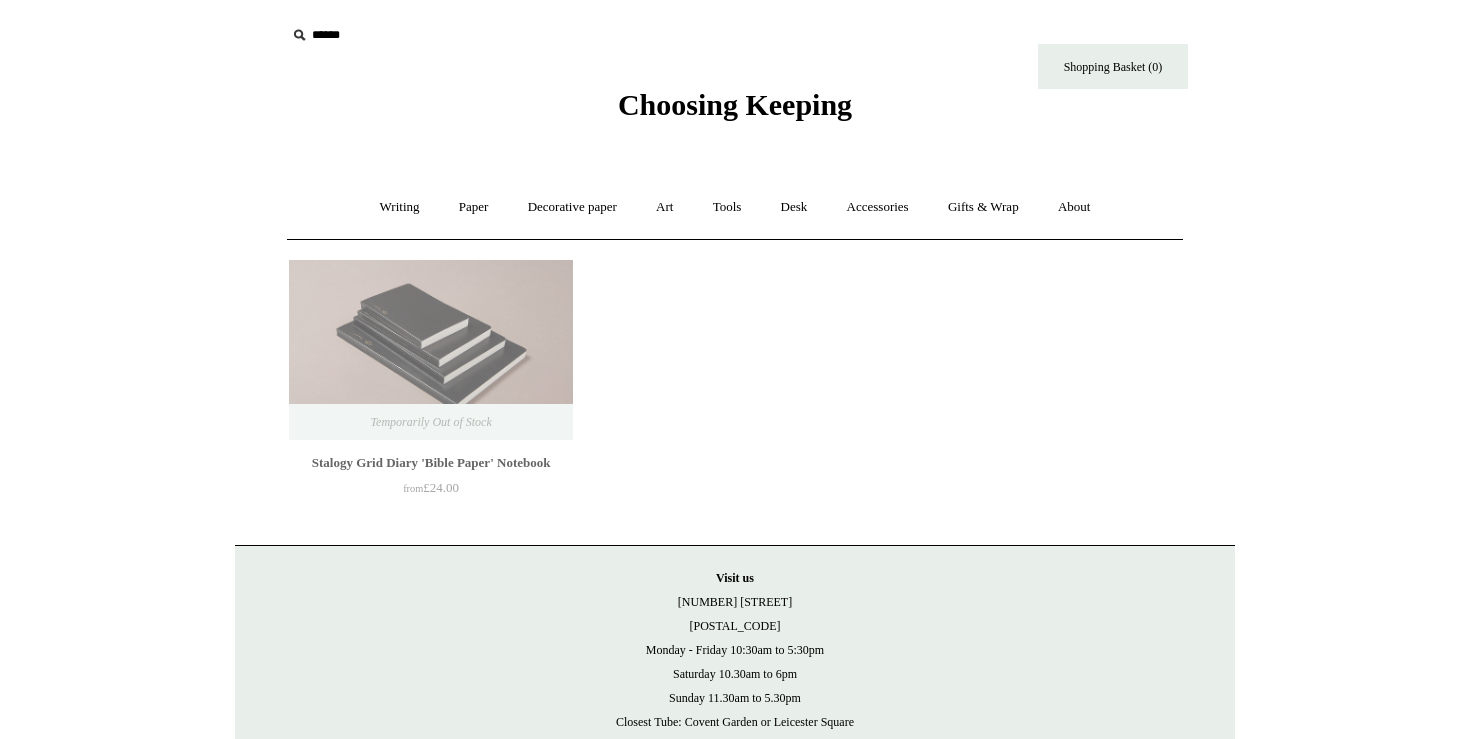 scroll, scrollTop: 0, scrollLeft: 0, axis: both 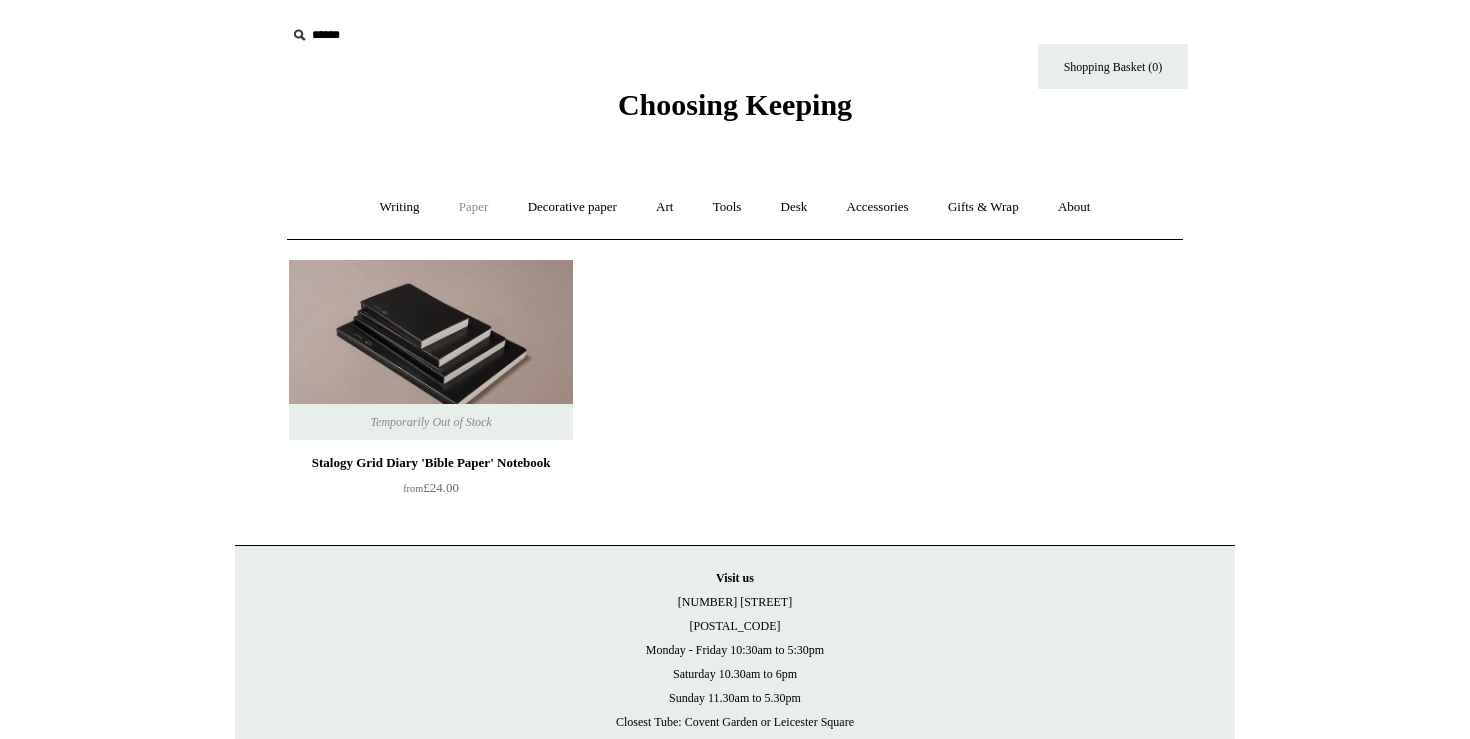 click on "Paper +" at bounding box center [474, 207] 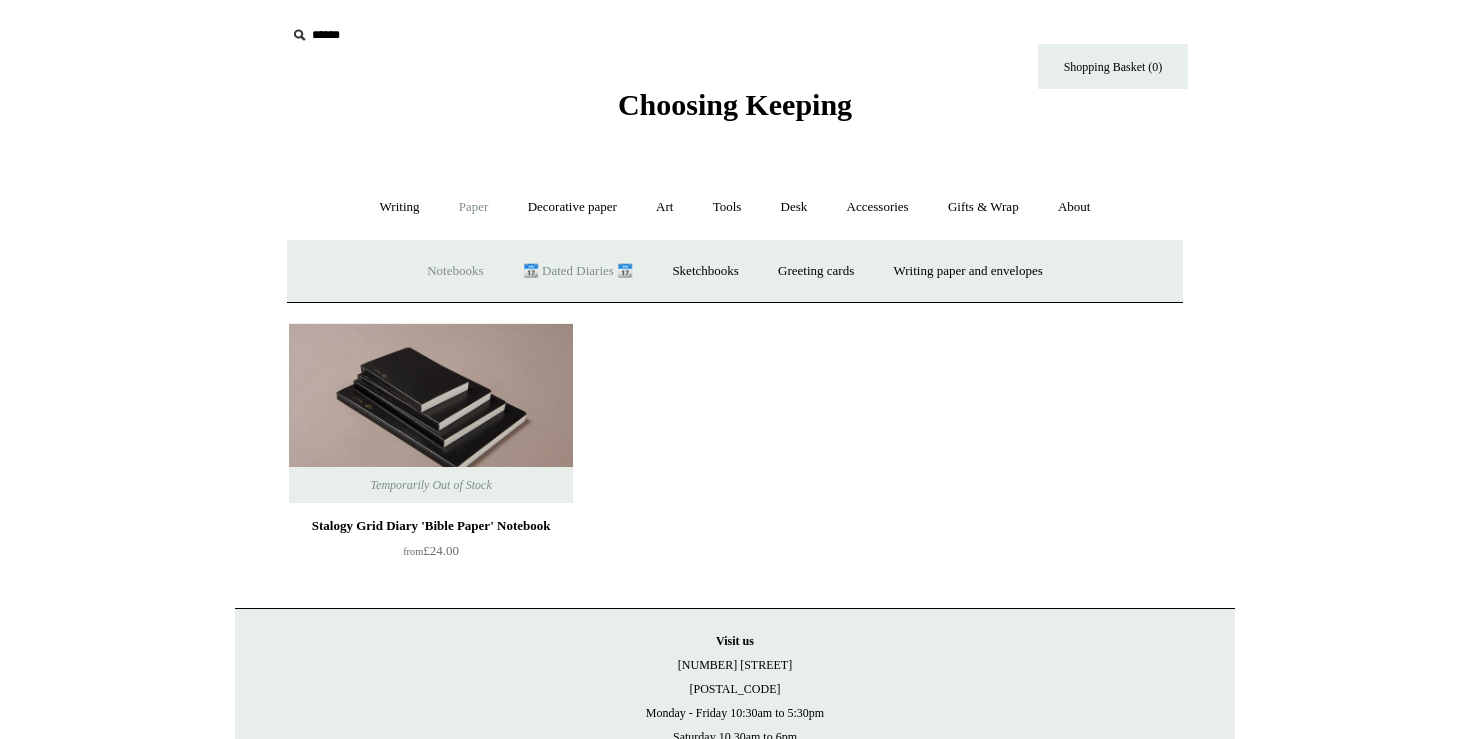 click on "Notebooks +" at bounding box center [455, 271] 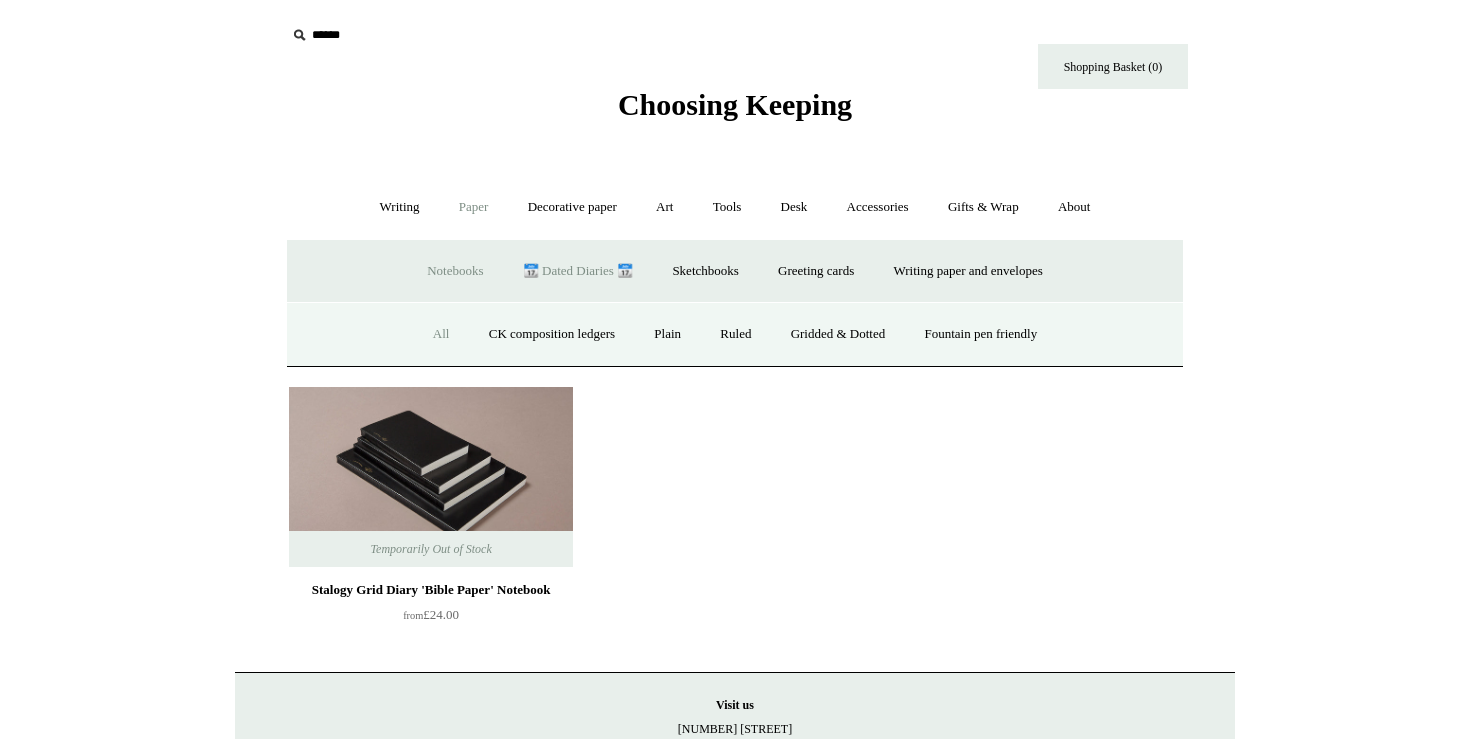 click on "All" at bounding box center (441, 334) 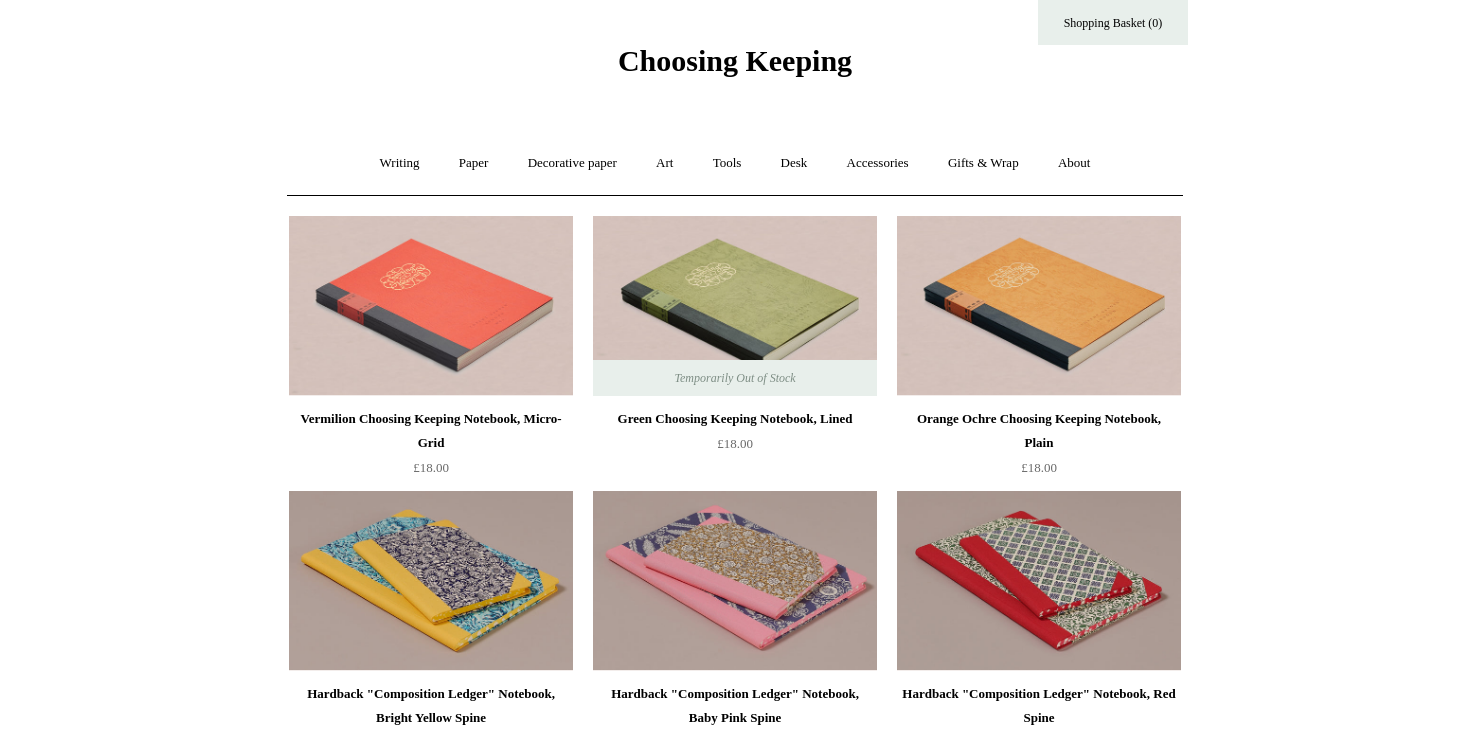 scroll, scrollTop: 0, scrollLeft: 0, axis: both 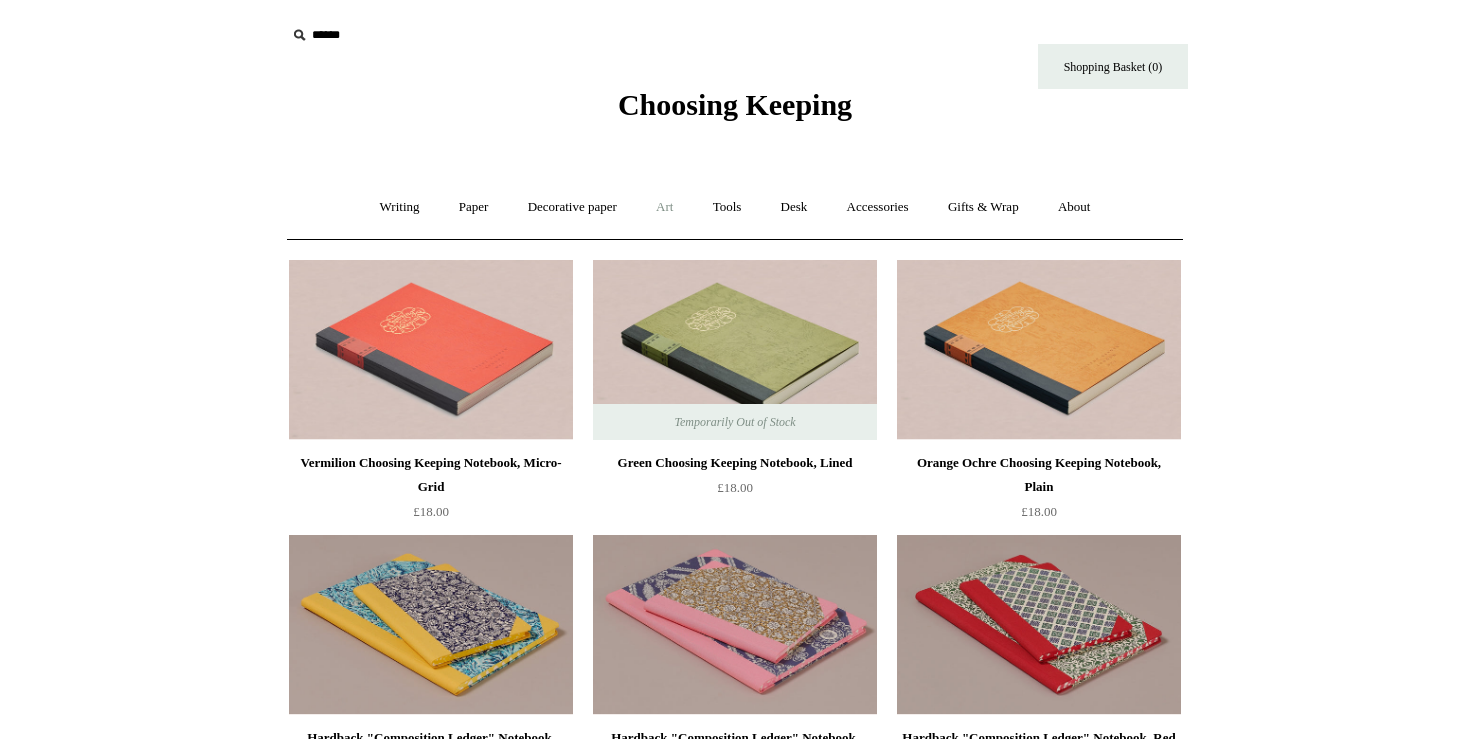 click on "Art +" at bounding box center [664, 207] 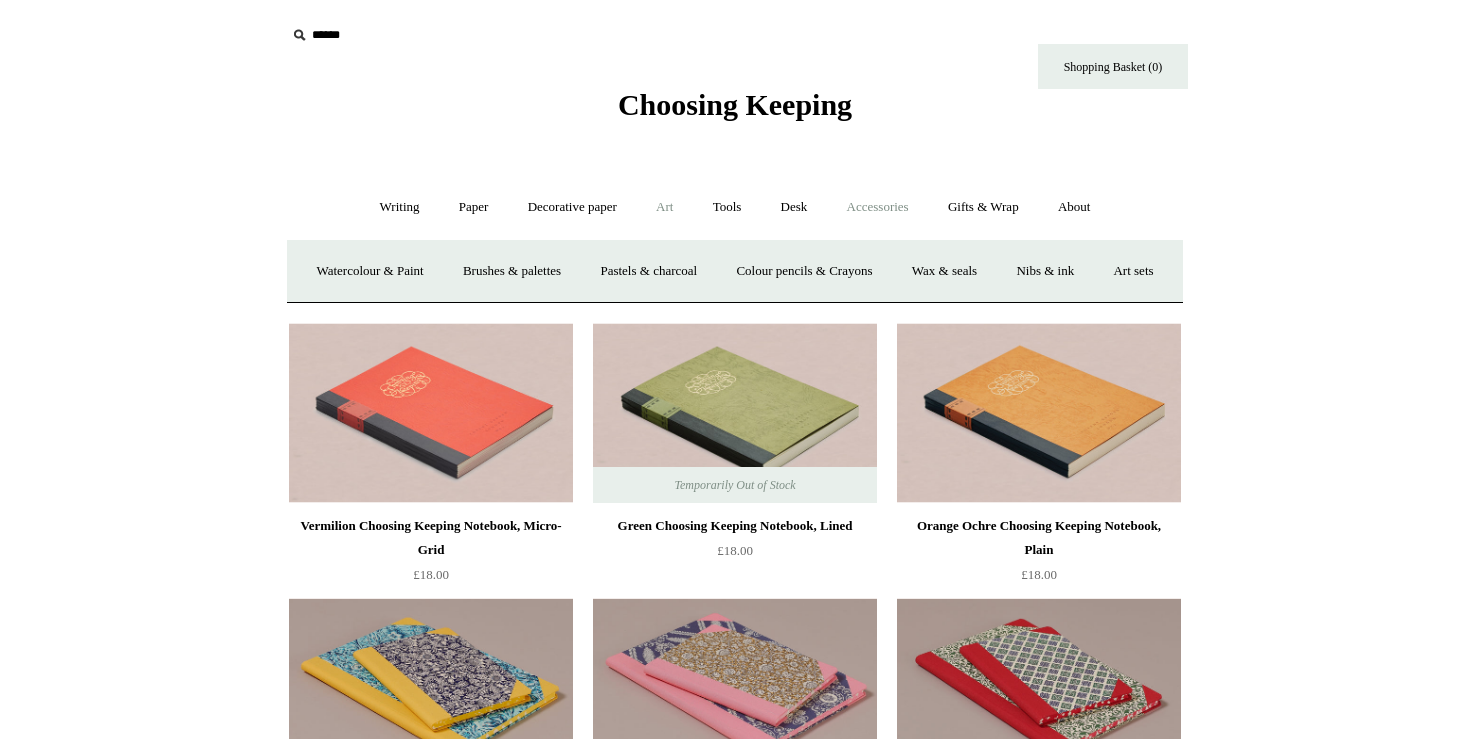 click on "Accessories +" at bounding box center (878, 207) 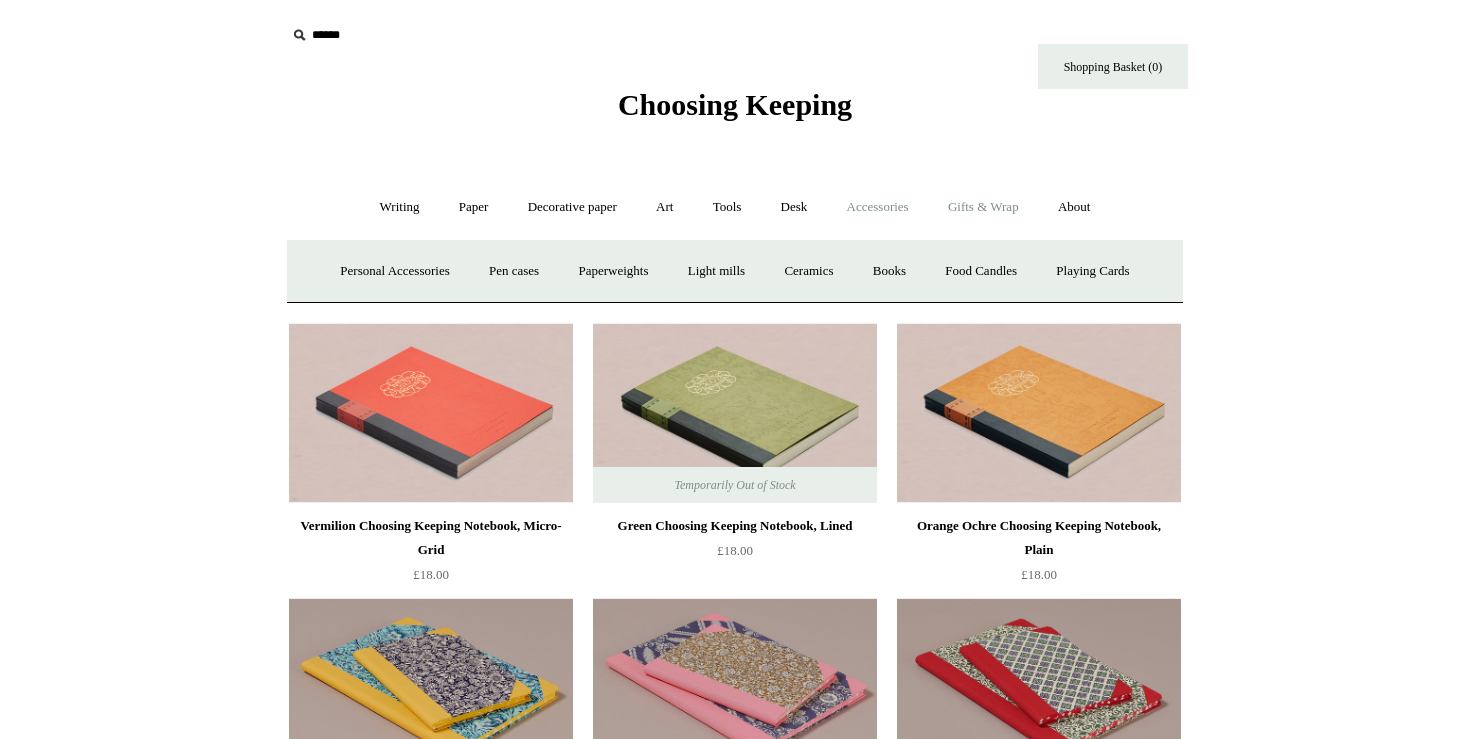 click on "Gifts & Wrap +" at bounding box center [983, 207] 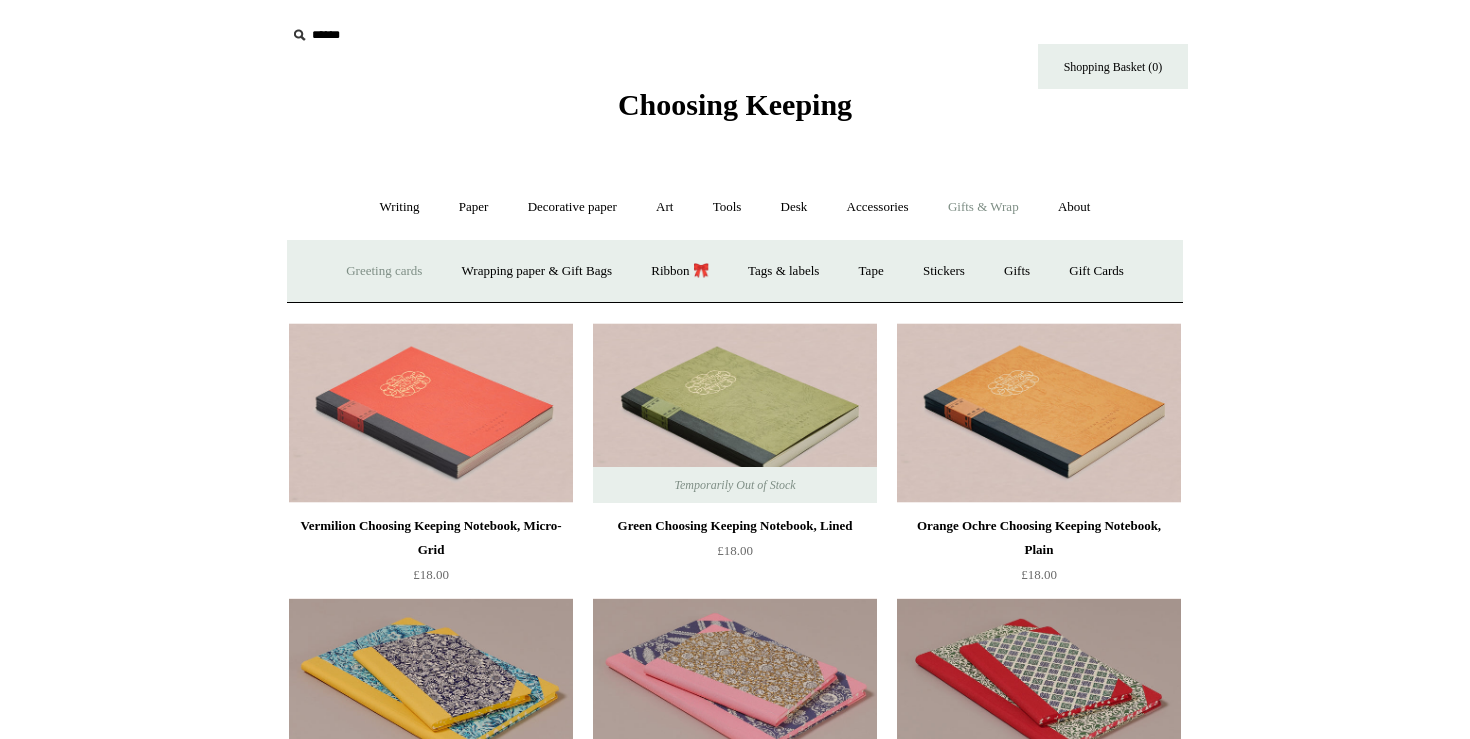click on "Greeting cards +" at bounding box center (384, 271) 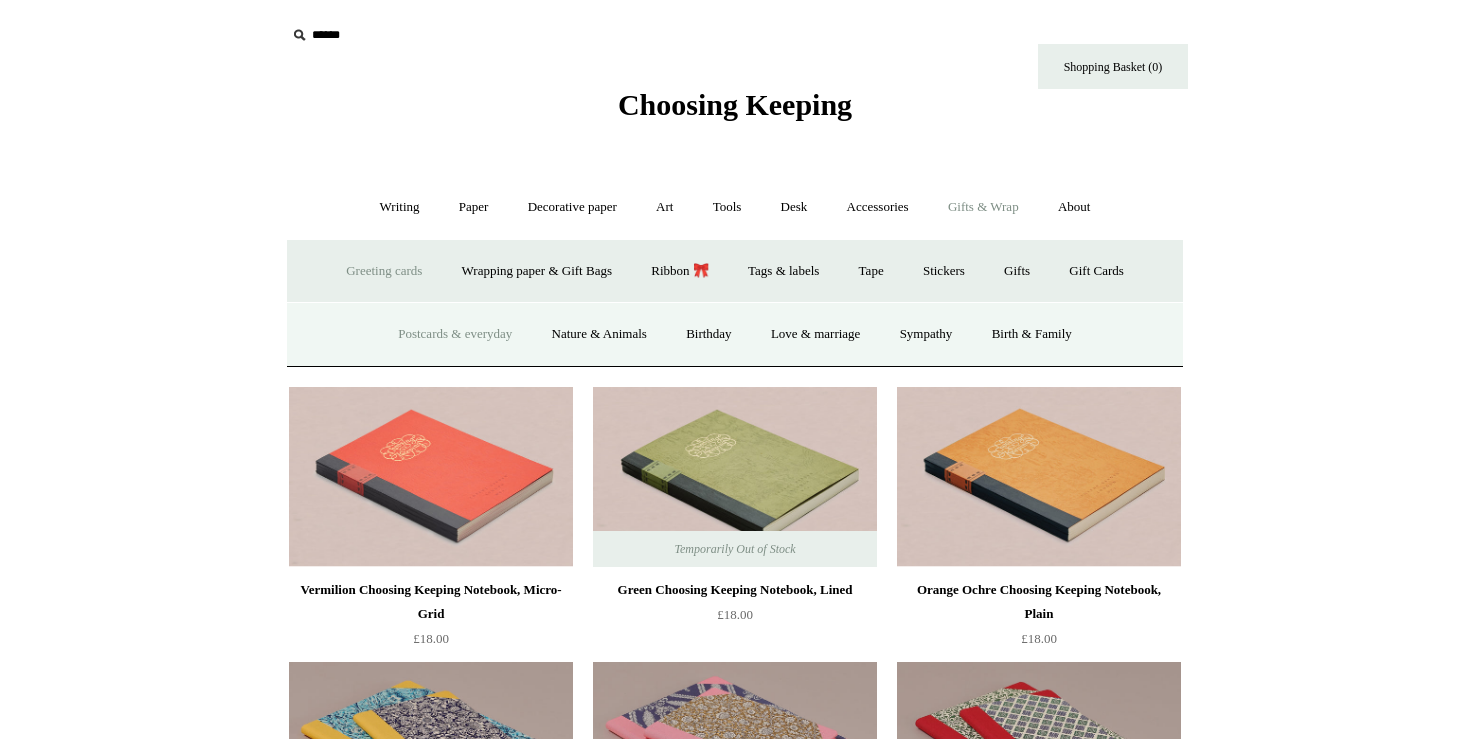 click on "Postcards & everyday" at bounding box center [455, 334] 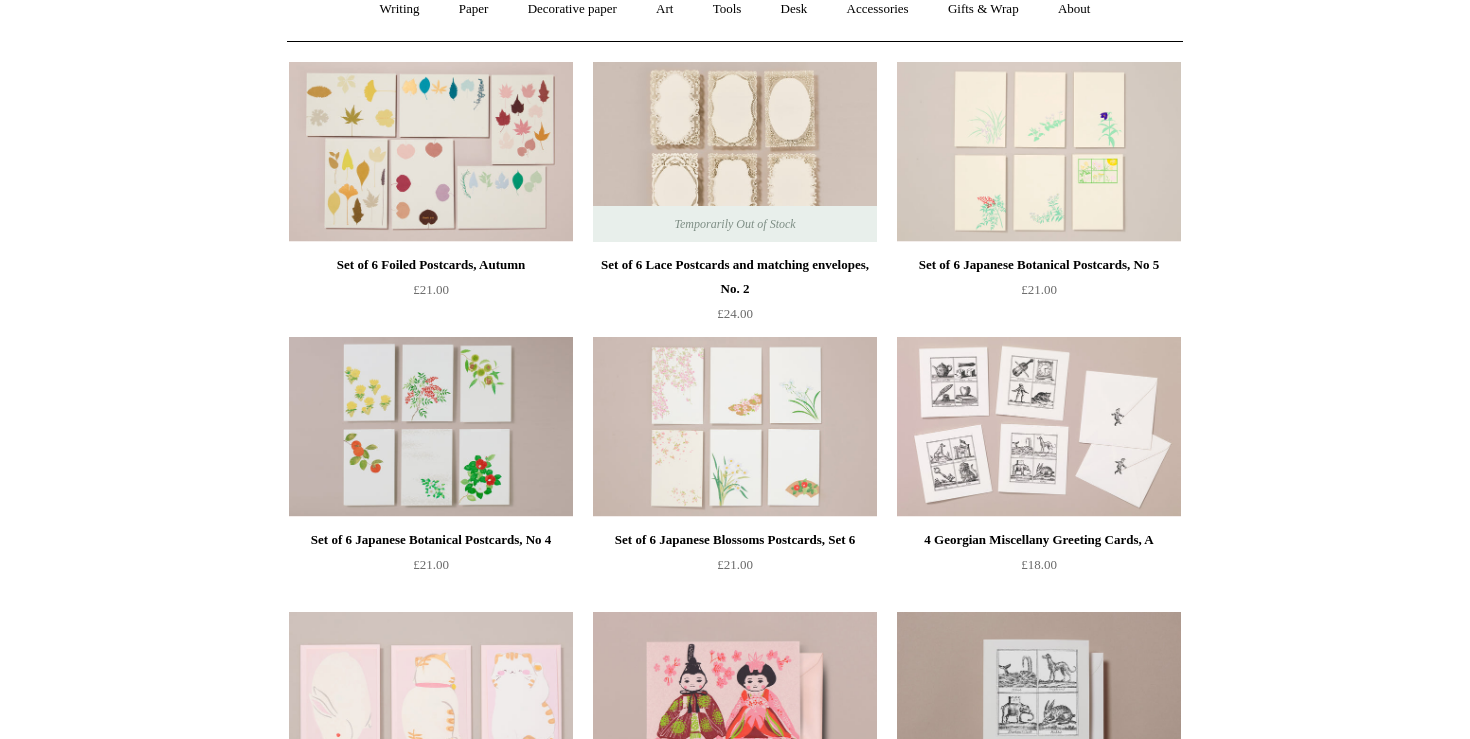 scroll, scrollTop: 0, scrollLeft: 0, axis: both 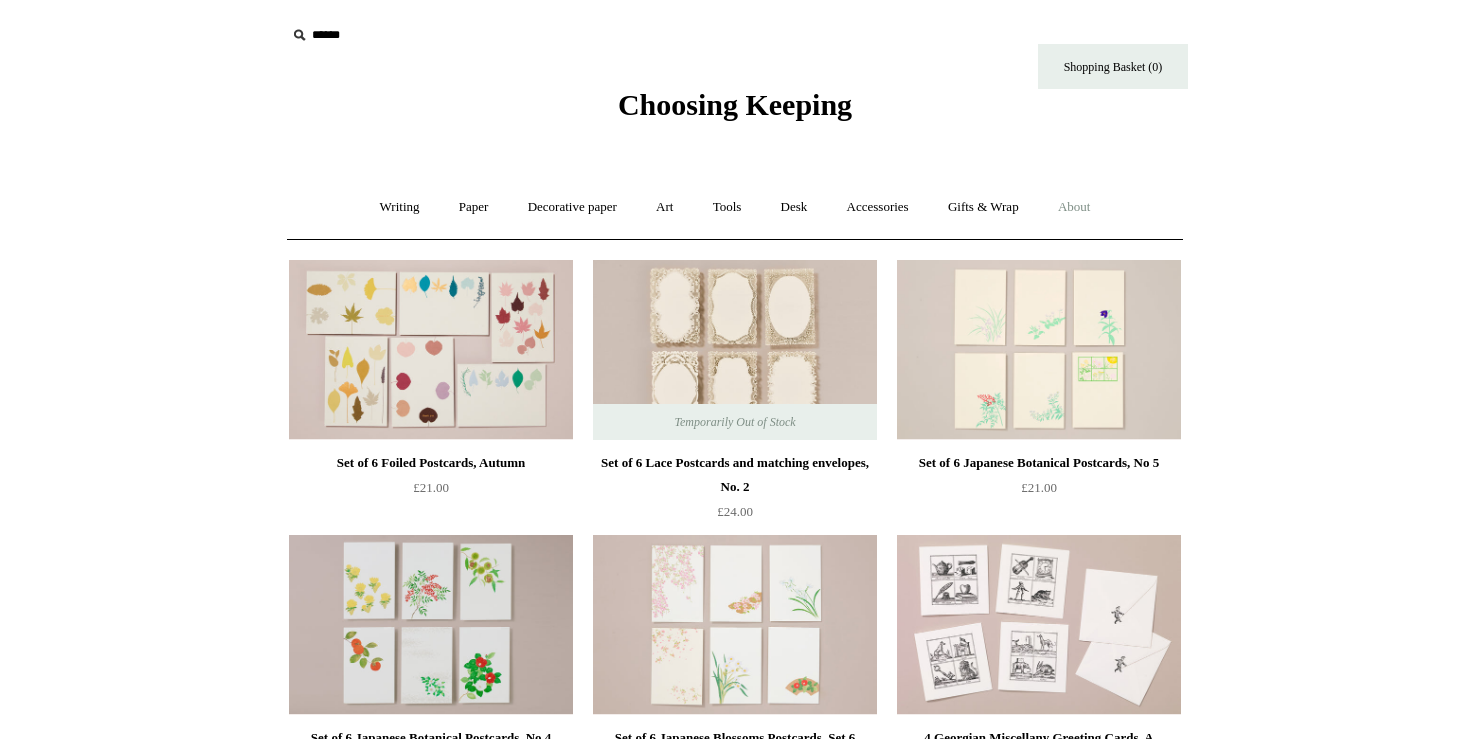 click on "About +" at bounding box center [1074, 207] 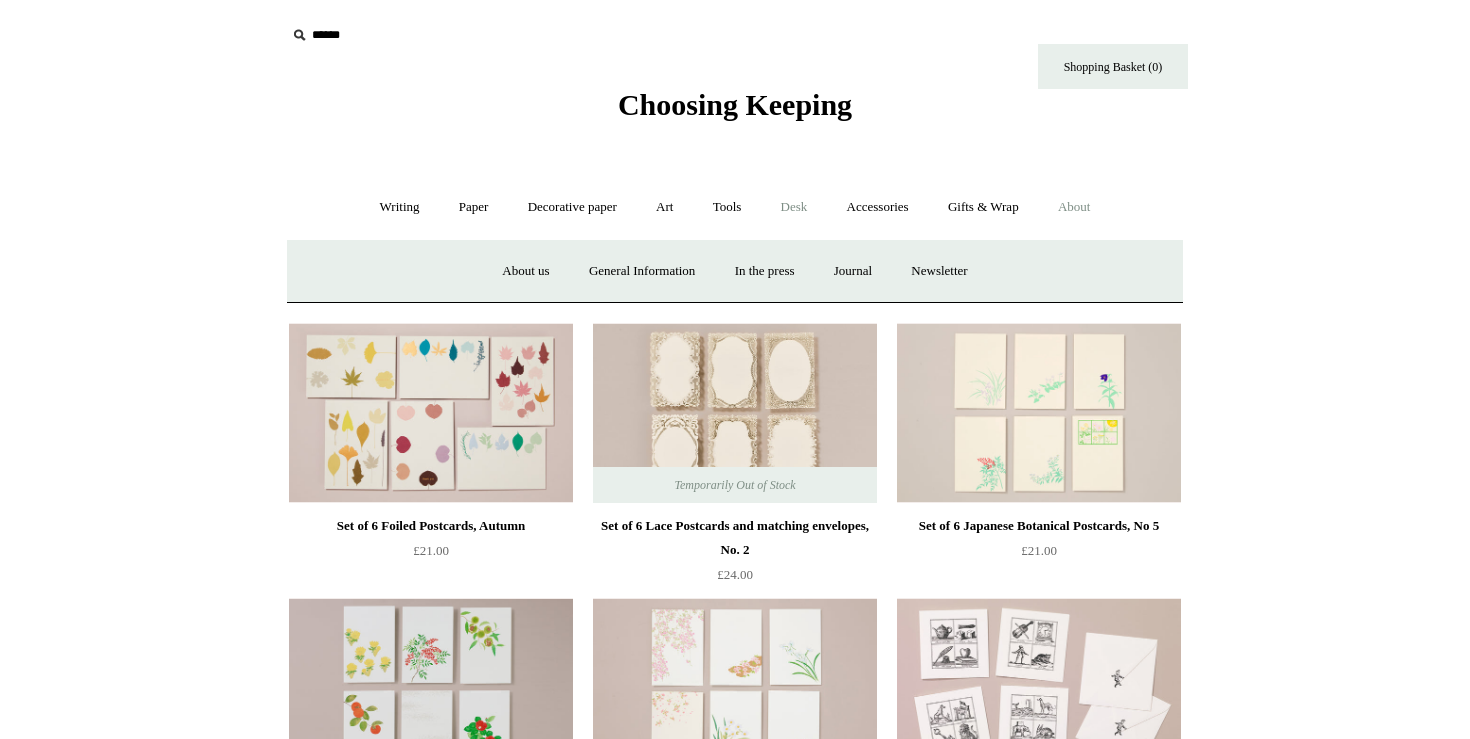 click on "Desk +" at bounding box center (794, 207) 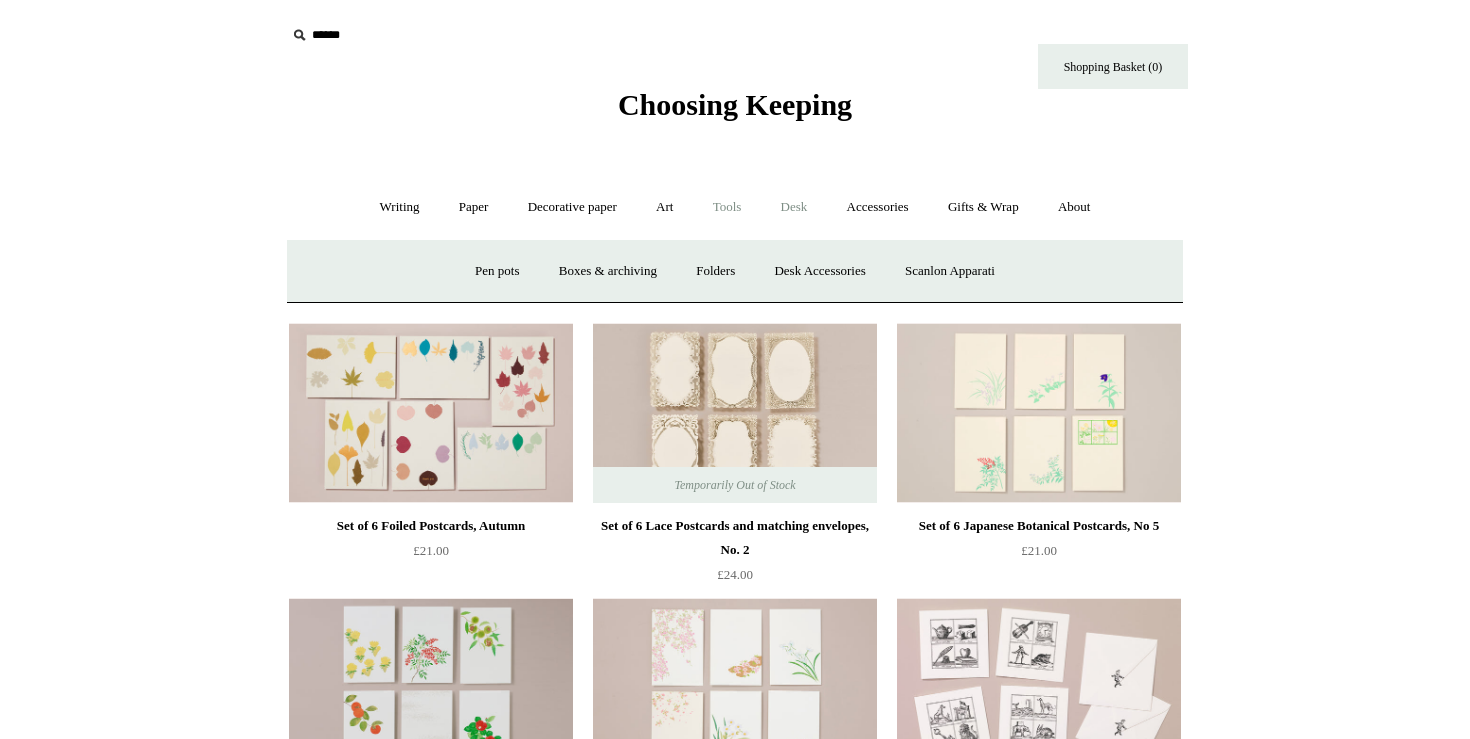 click on "Tools +" at bounding box center [727, 207] 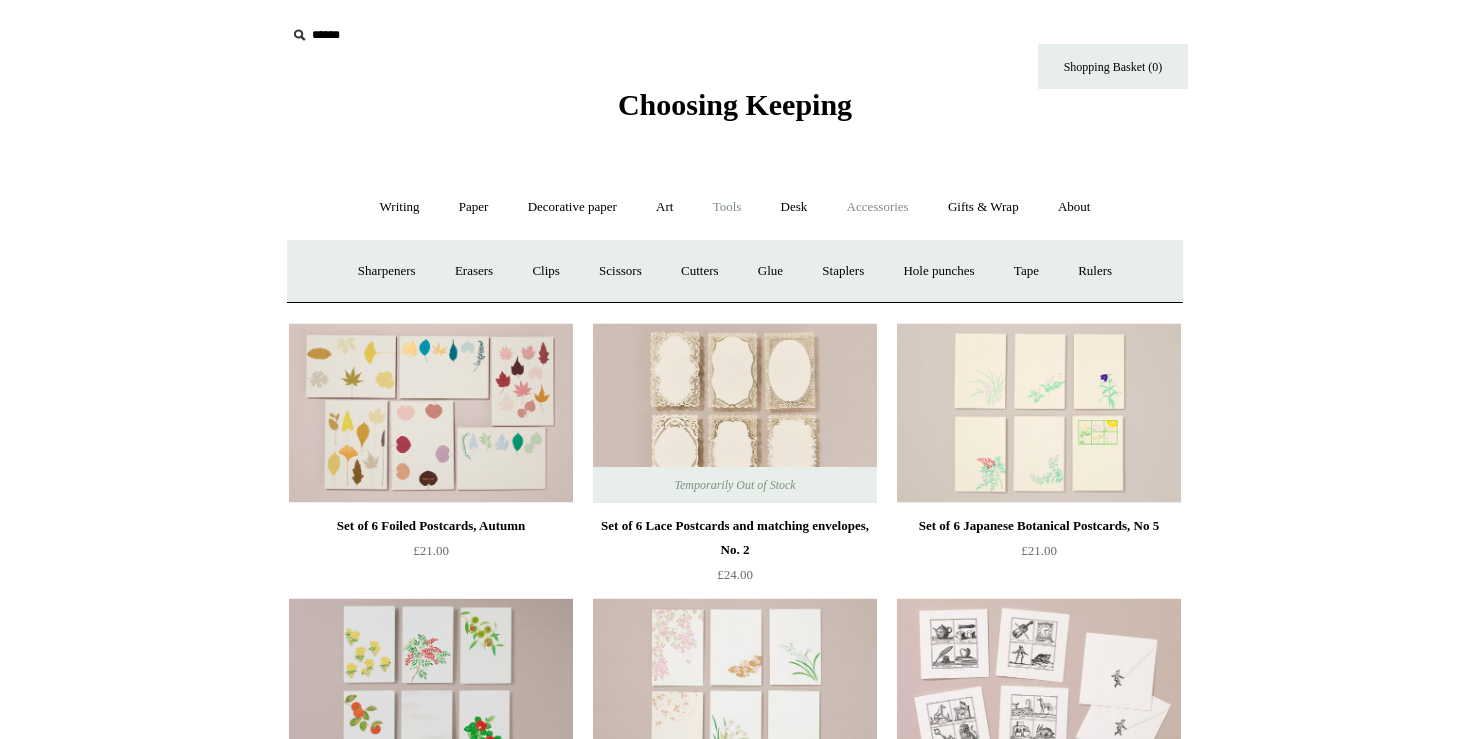 click on "Accessories +" at bounding box center [878, 207] 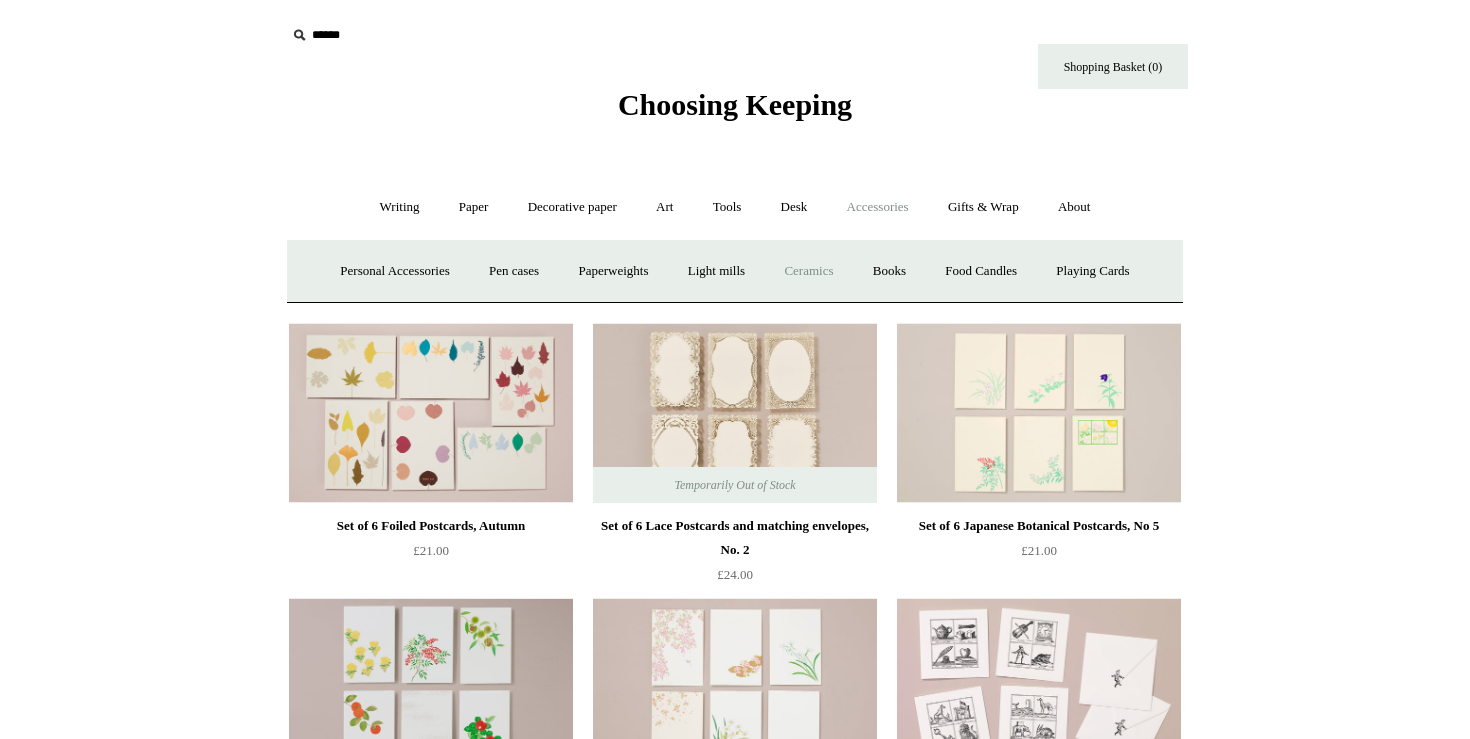 click on "Ceramics  +" at bounding box center [808, 271] 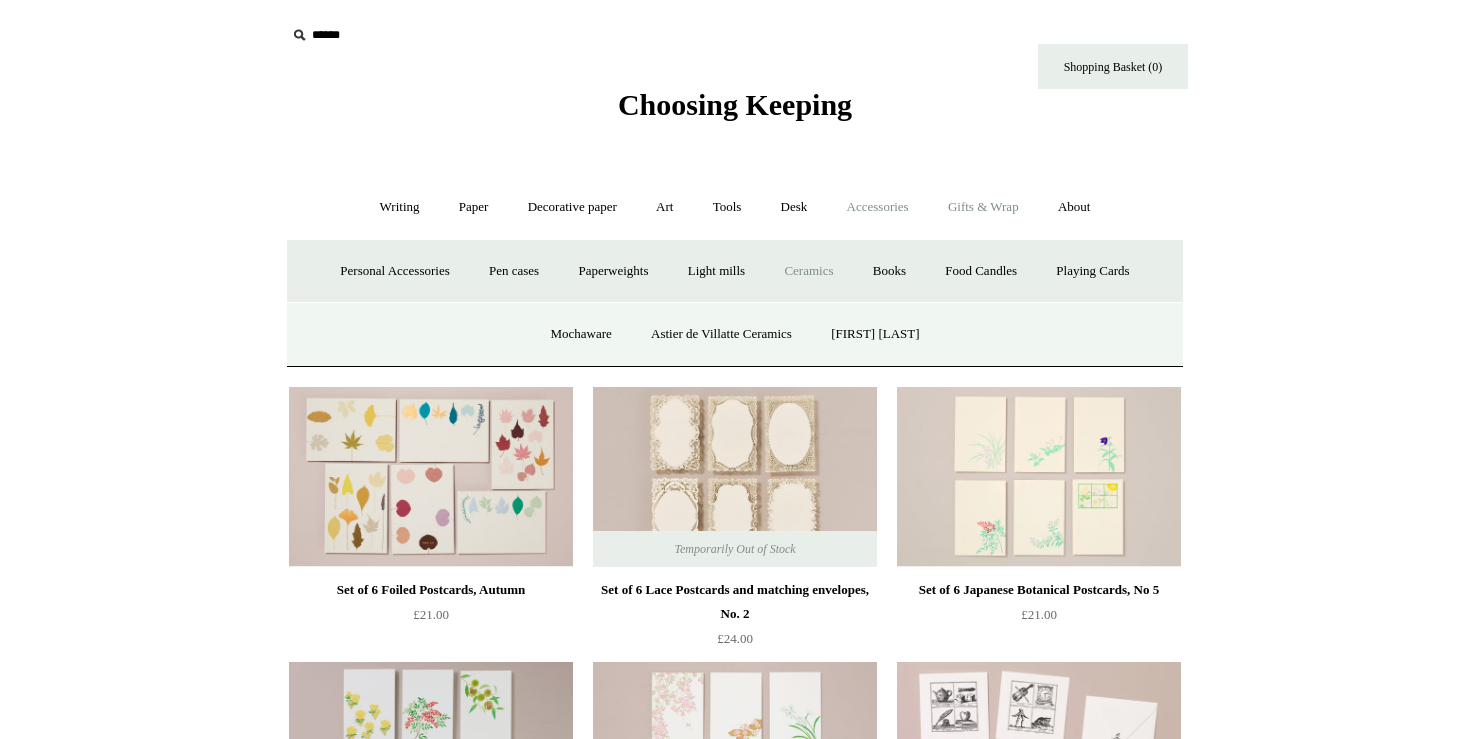 click on "Gifts & Wrap +" at bounding box center [983, 207] 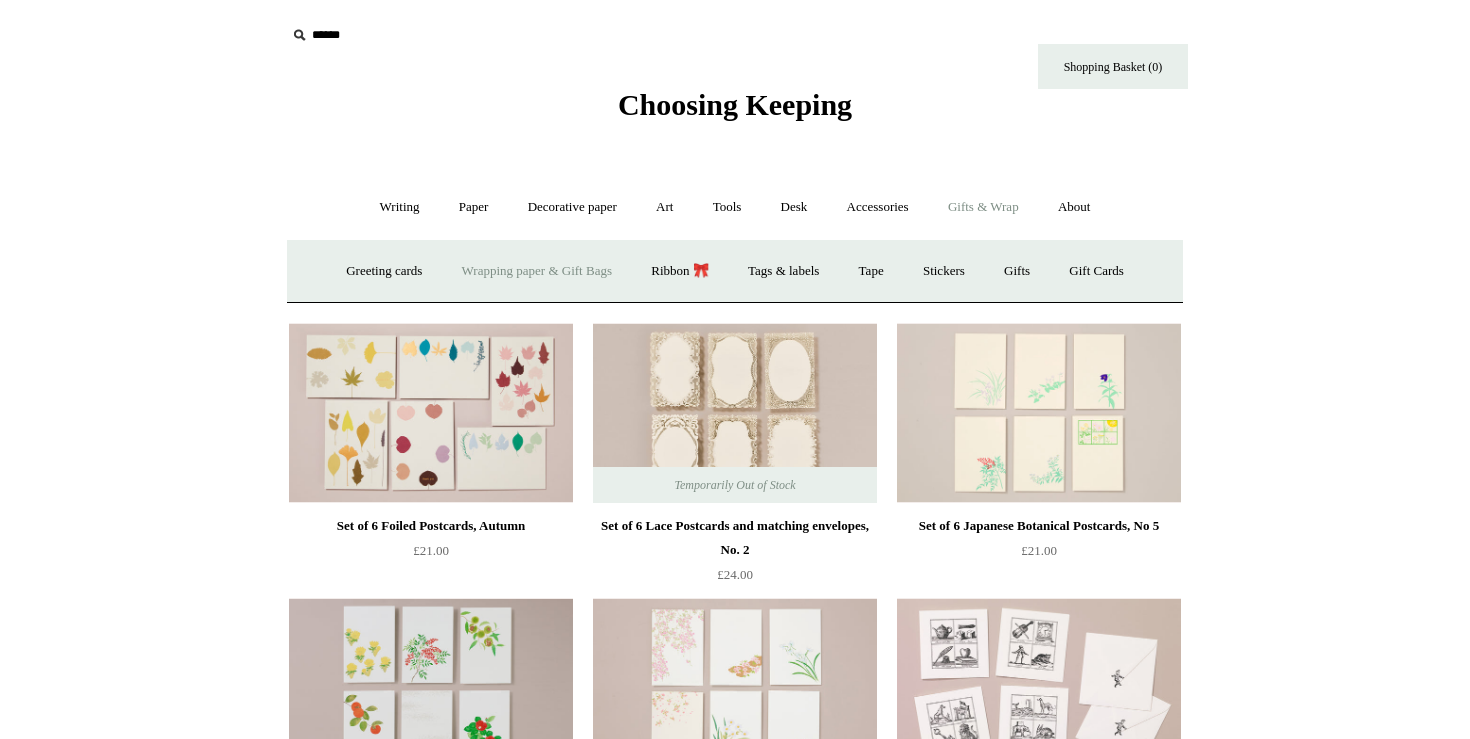 click on "Wrapping paper & Gift Bags" at bounding box center [537, 271] 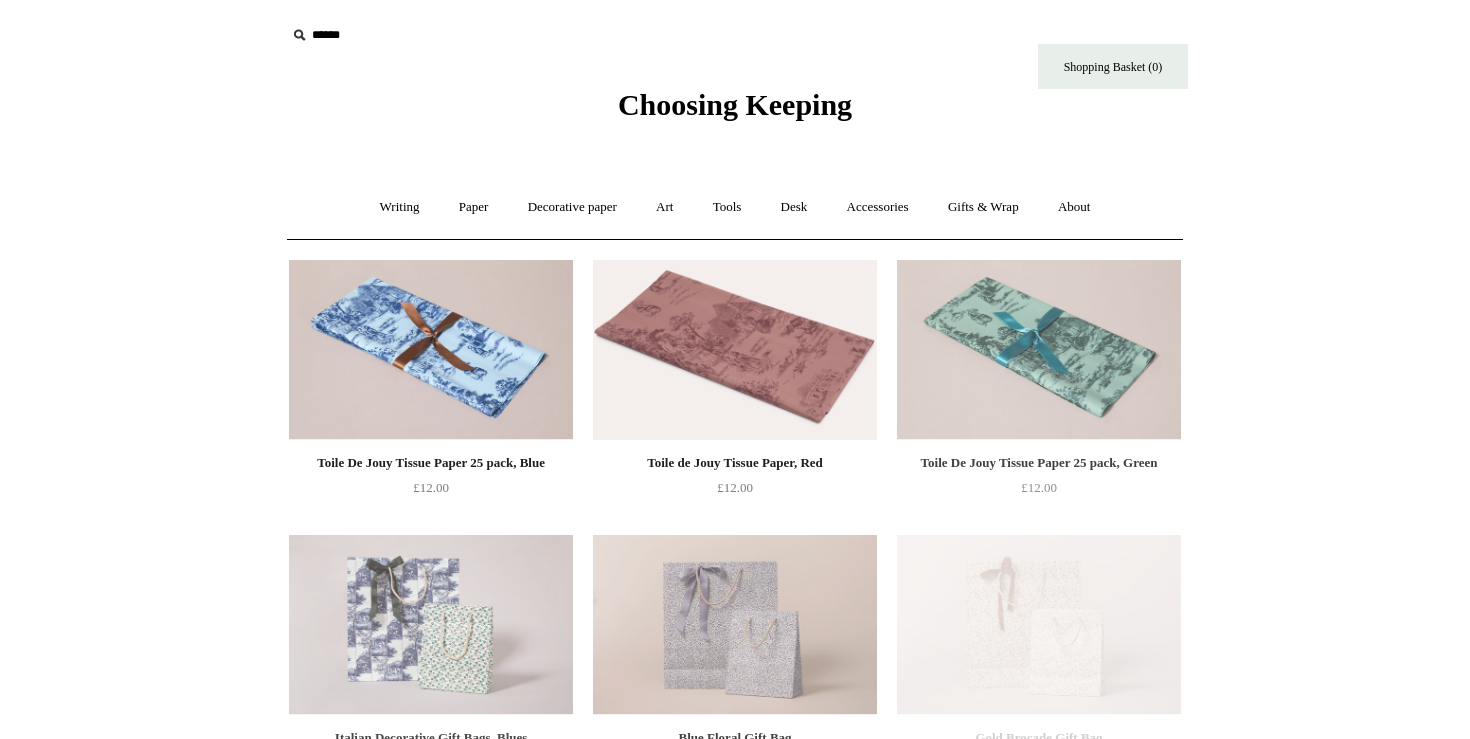 scroll, scrollTop: 0, scrollLeft: 0, axis: both 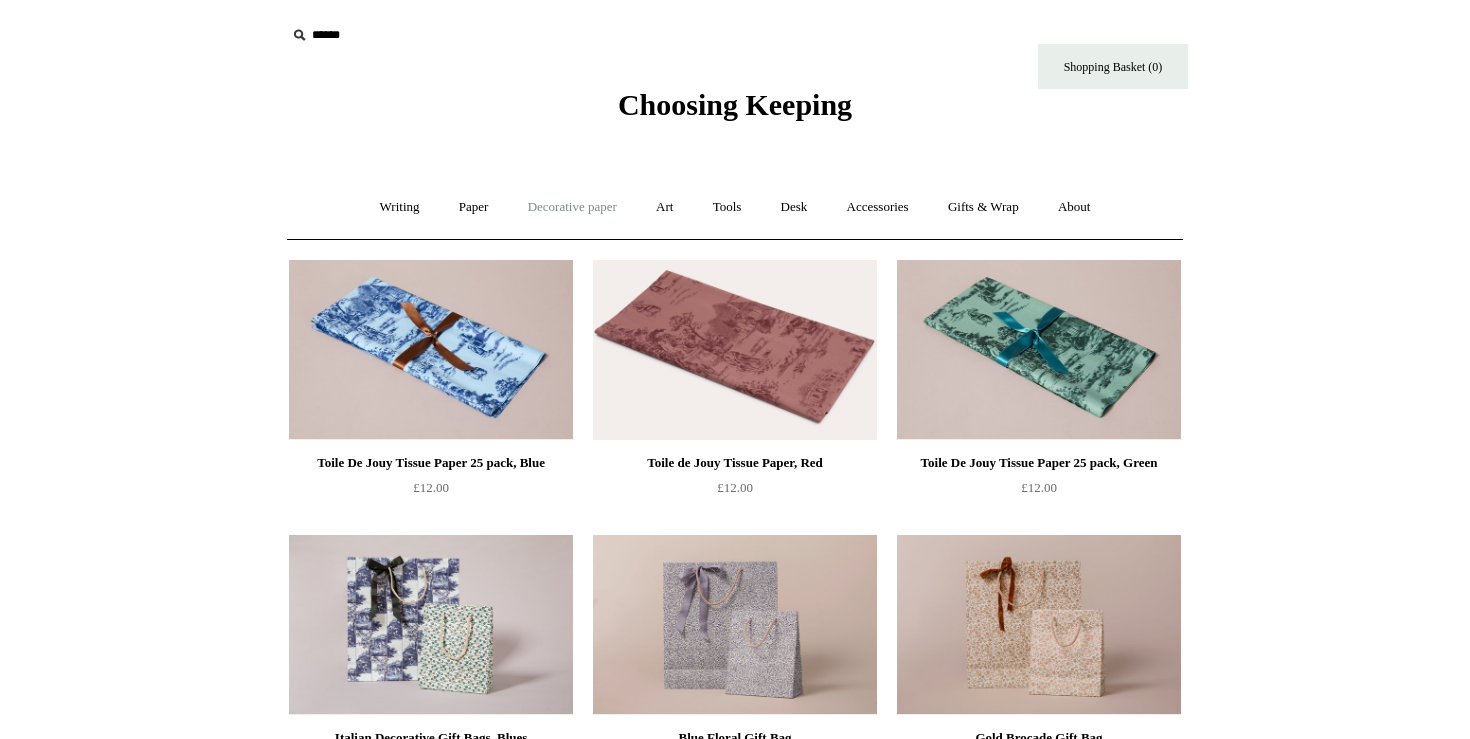 click on "Decorative paper +" at bounding box center [572, 207] 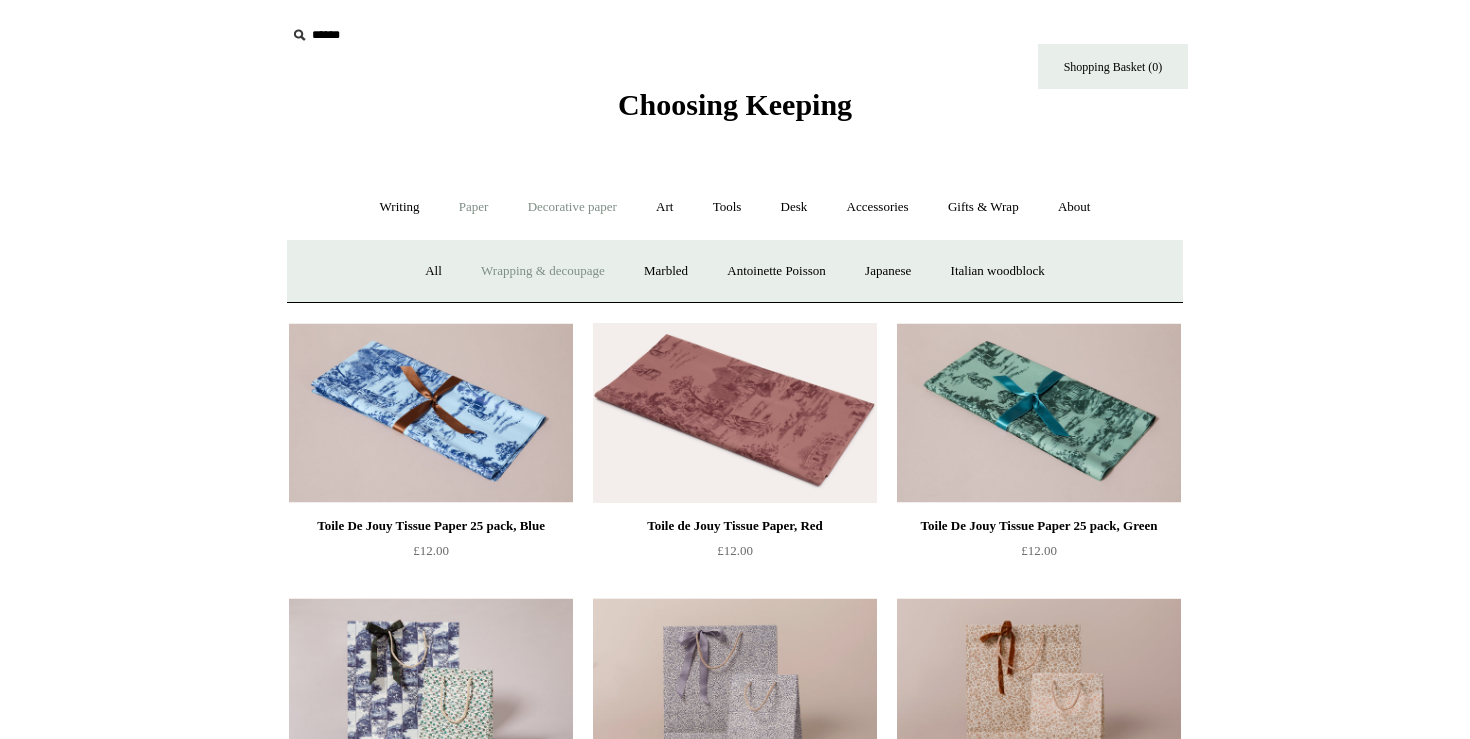click on "Paper +" at bounding box center (474, 207) 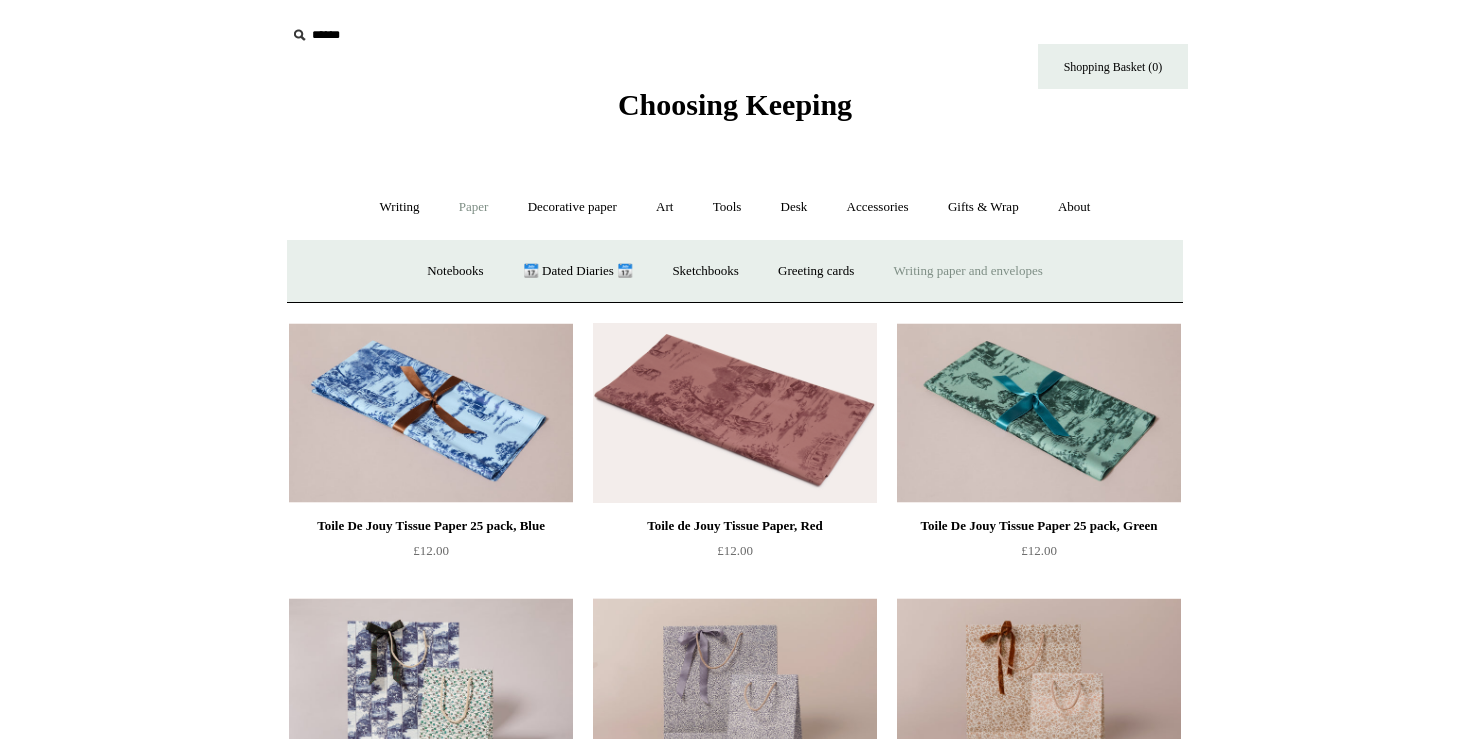 click on "Writing paper and envelopes +" at bounding box center [968, 271] 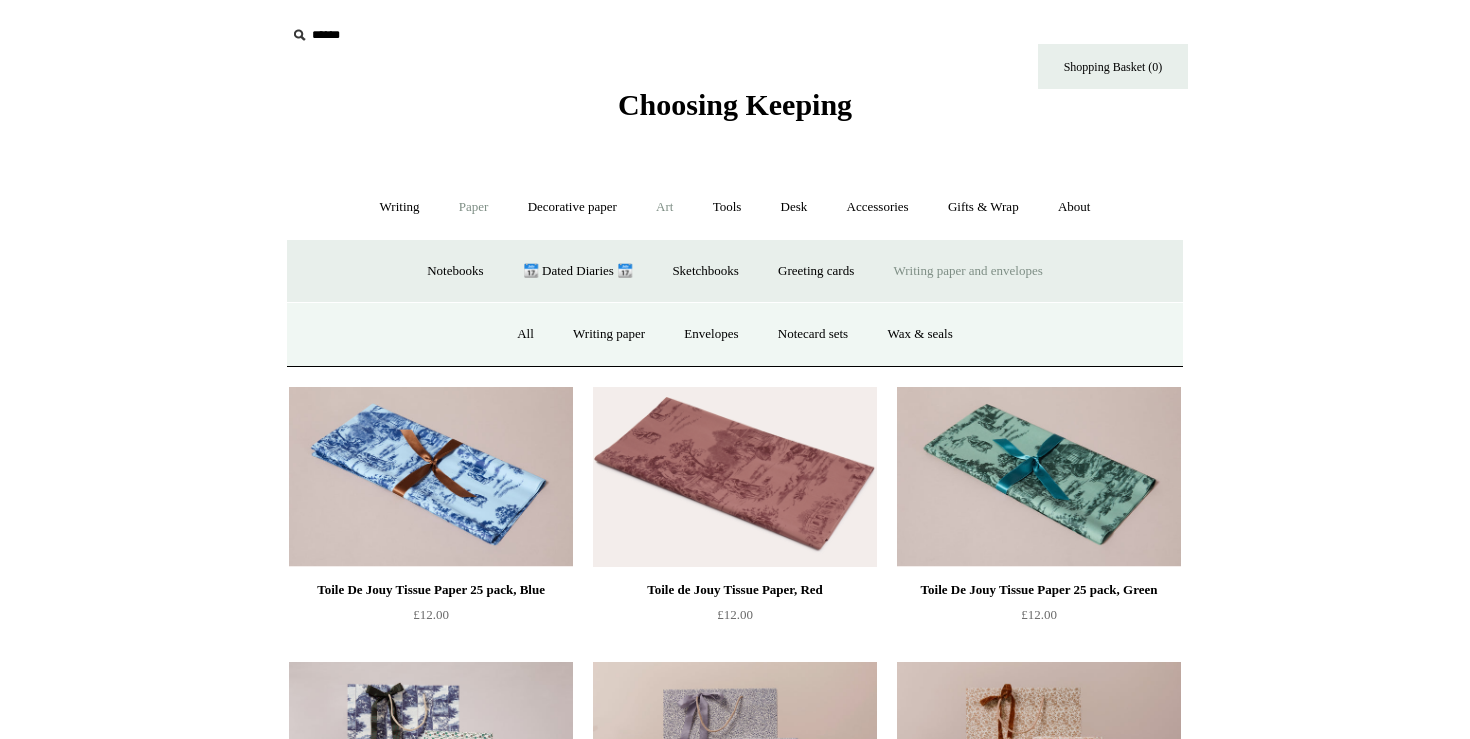 click on "Art +" at bounding box center [664, 207] 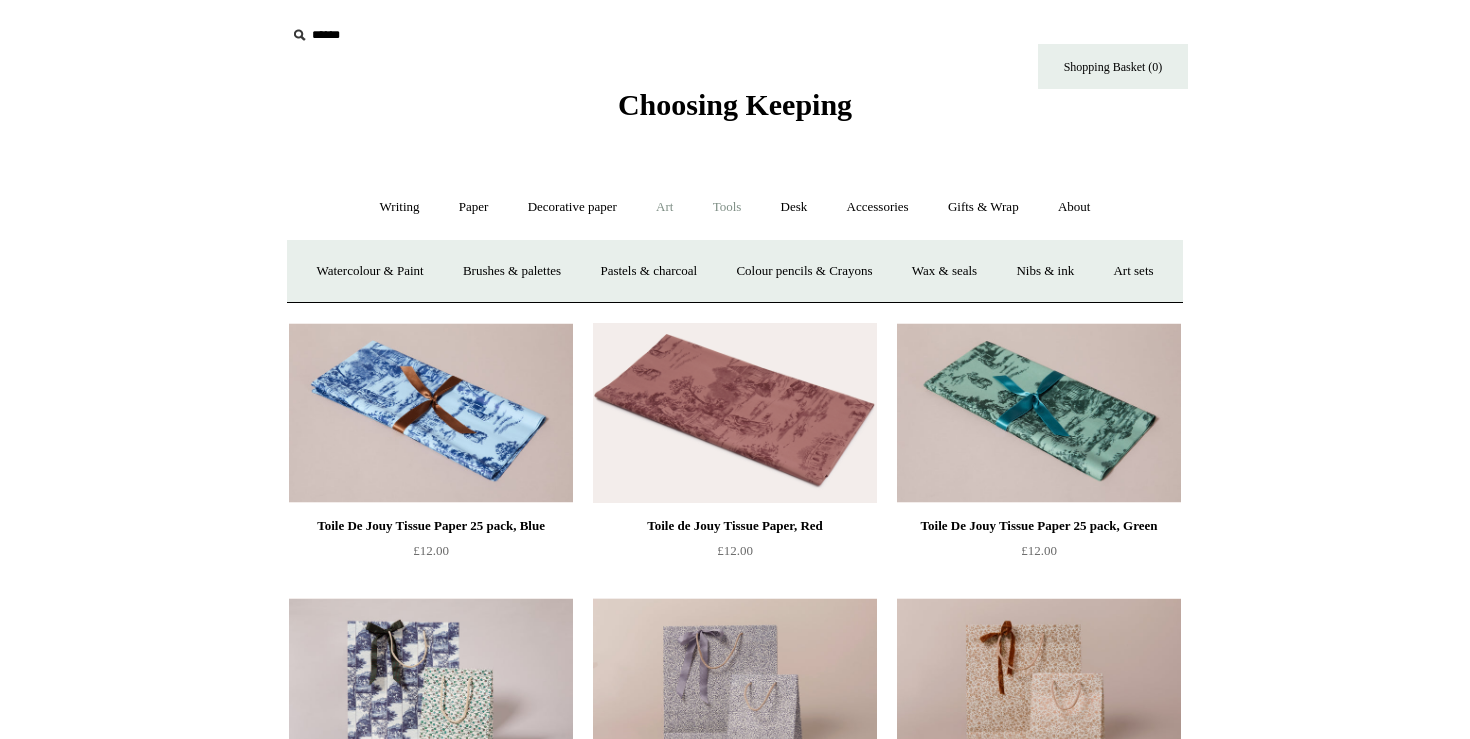 click on "Tools +" at bounding box center (727, 207) 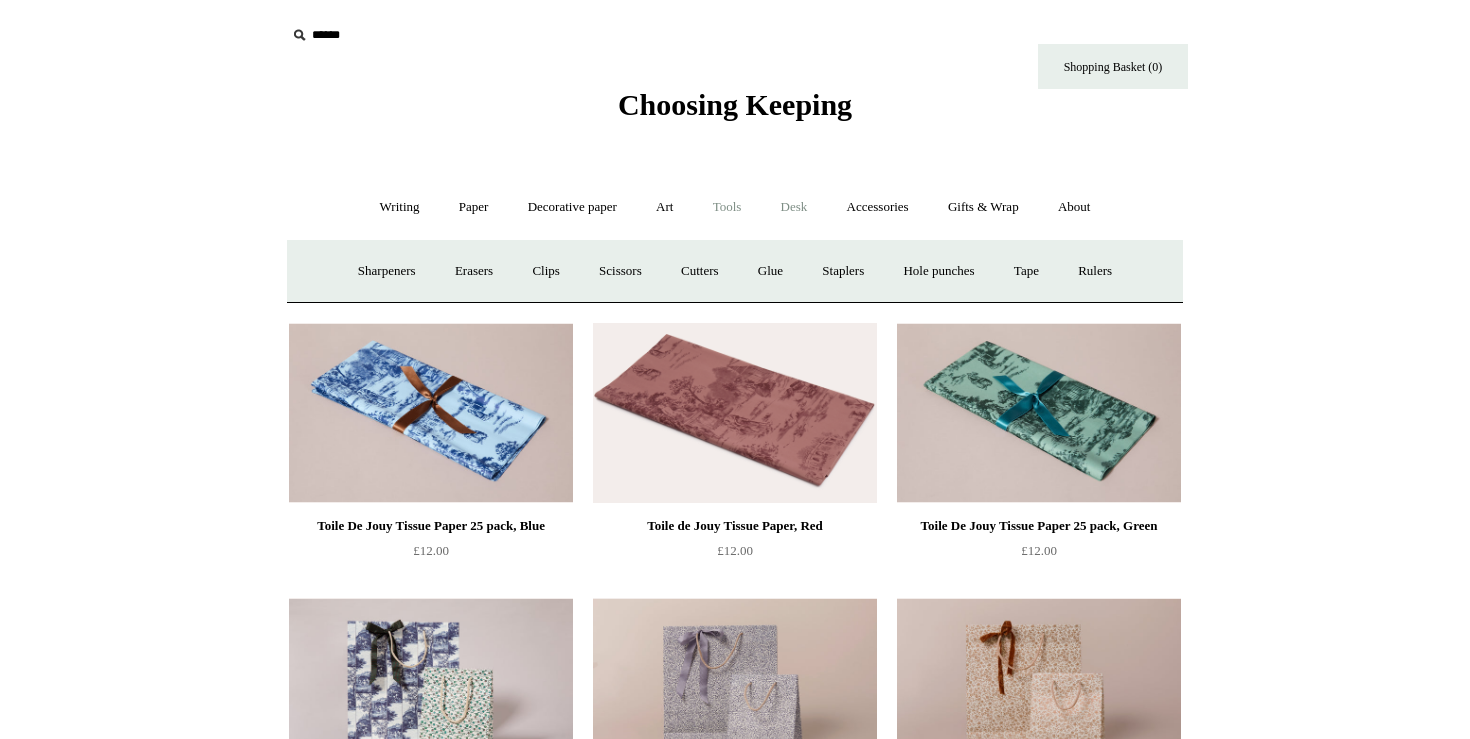 click on "Desk +" at bounding box center [794, 207] 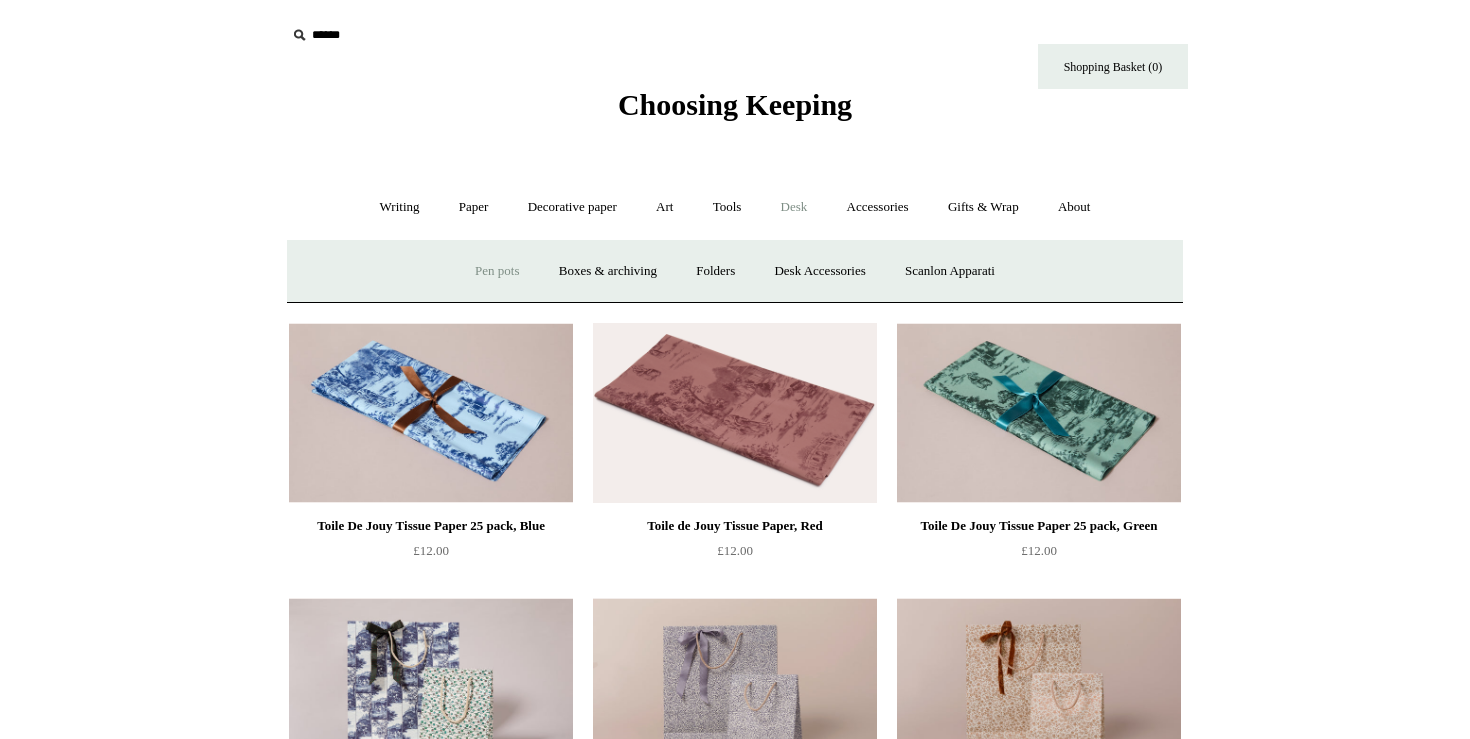 click on "Pen pots" at bounding box center [497, 271] 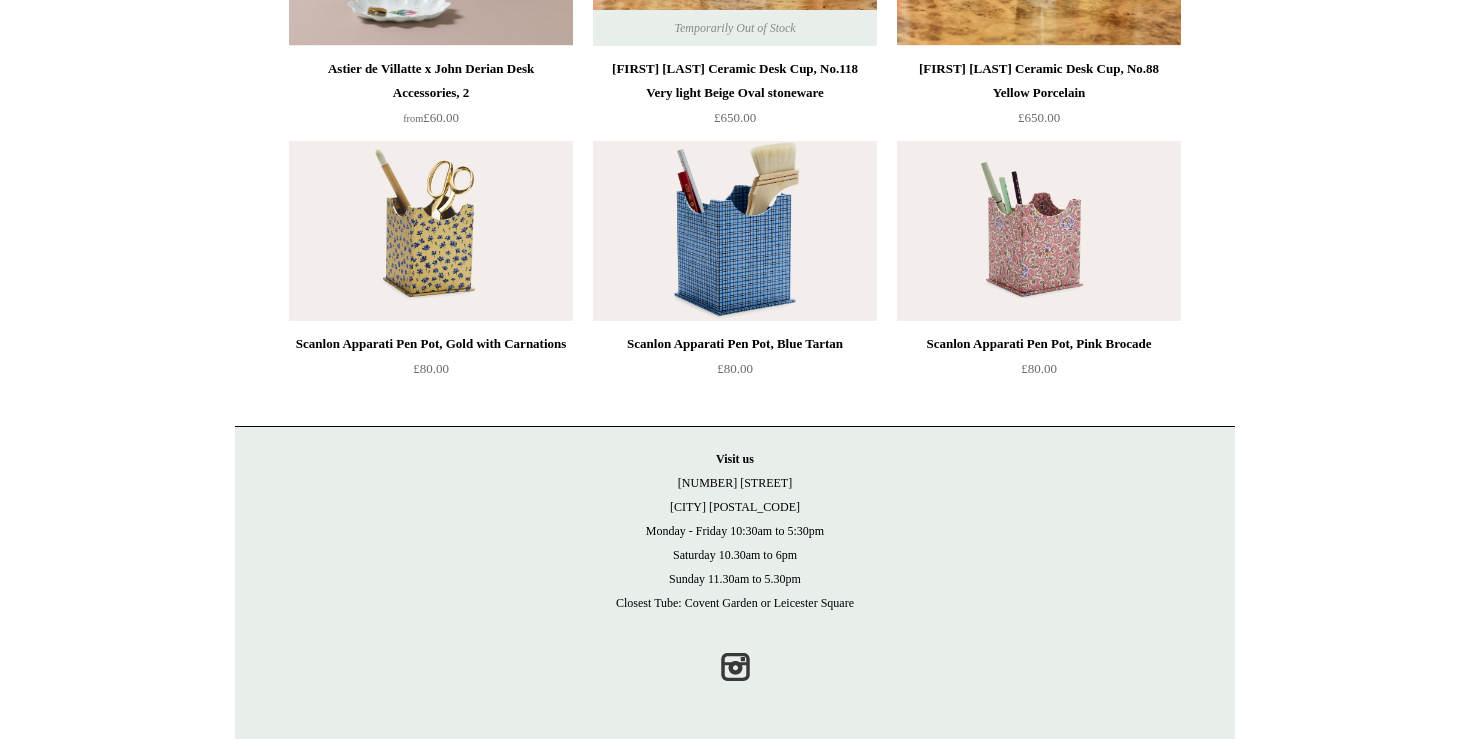 scroll, scrollTop: 0, scrollLeft: 0, axis: both 